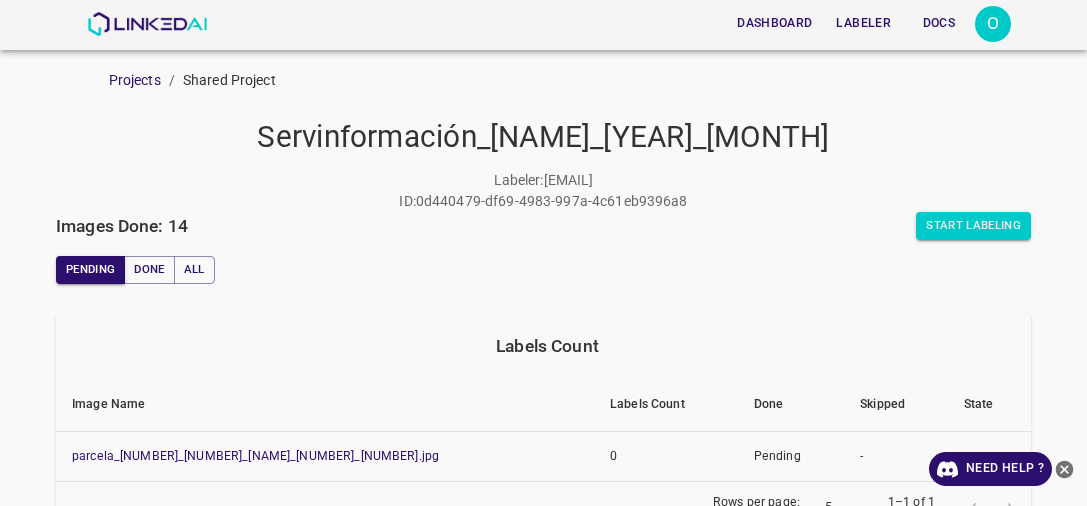 scroll, scrollTop: 0, scrollLeft: 0, axis: both 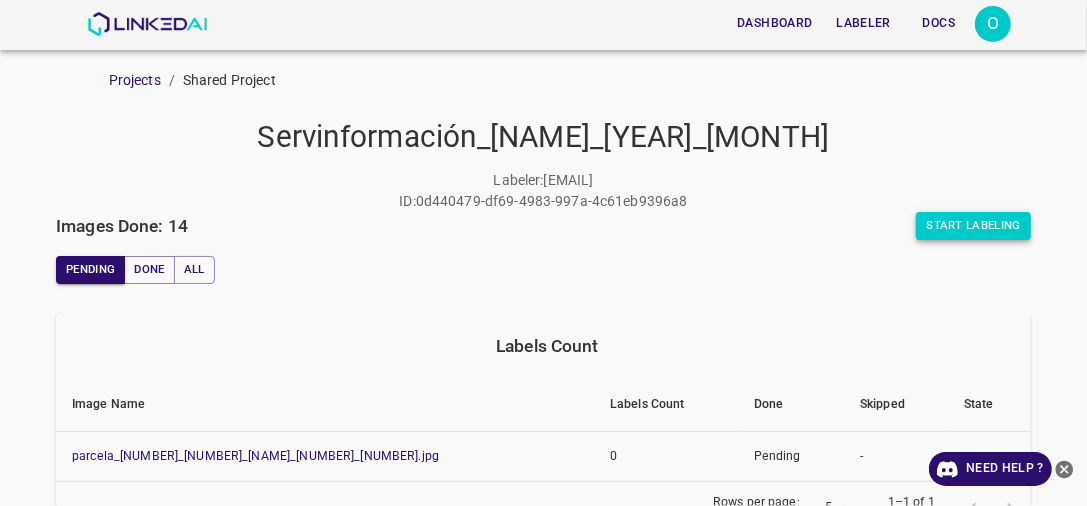 click on "Start Labeling" at bounding box center [973, 226] 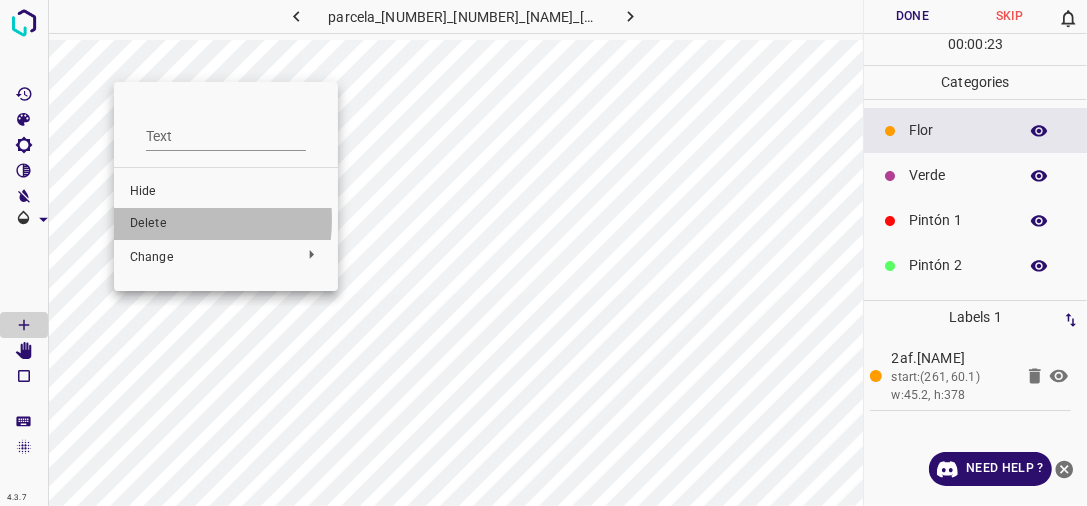 click on "Delete" at bounding box center [226, 224] 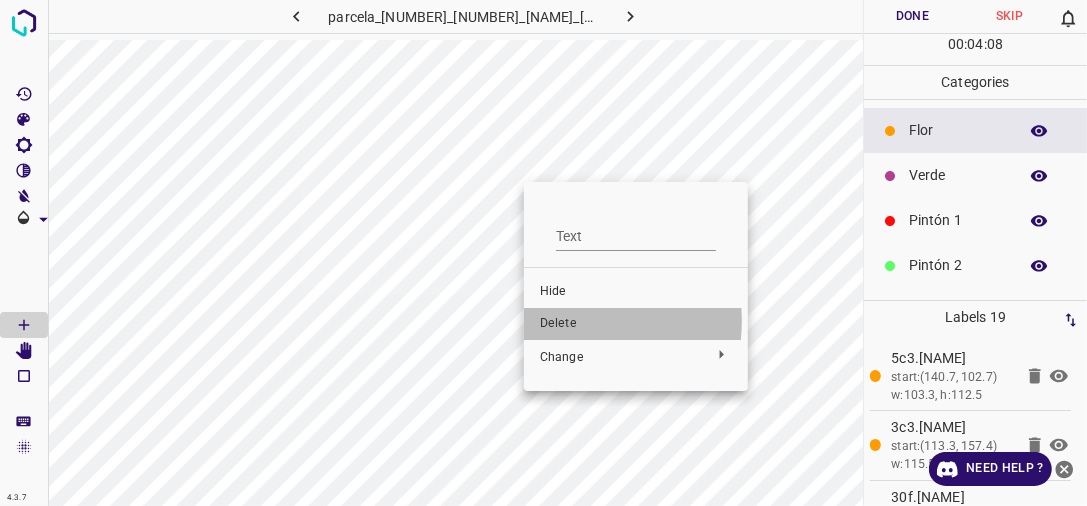 click on "Delete" at bounding box center (636, 324) 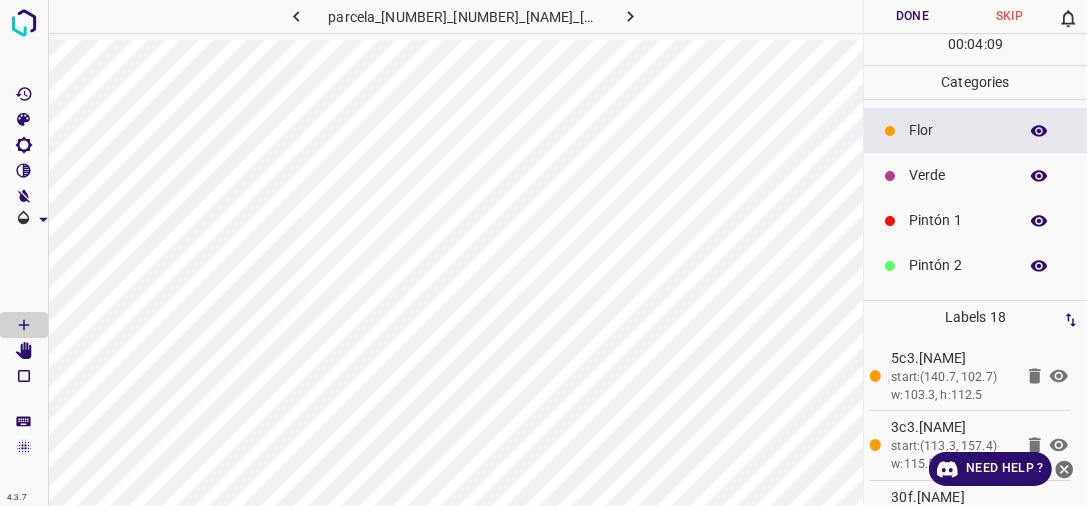 click on "Verde" at bounding box center (958, 175) 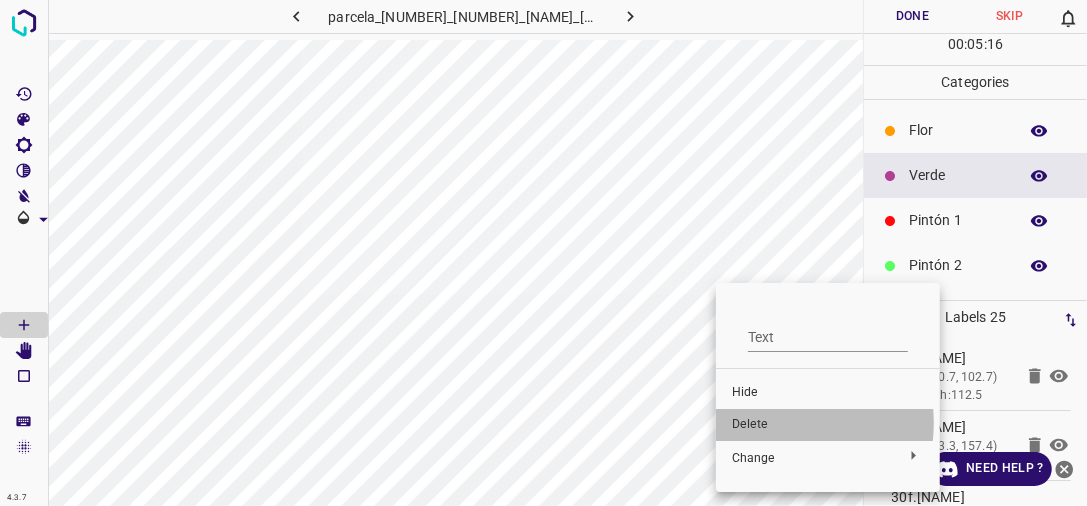 click on "Delete" at bounding box center (828, 425) 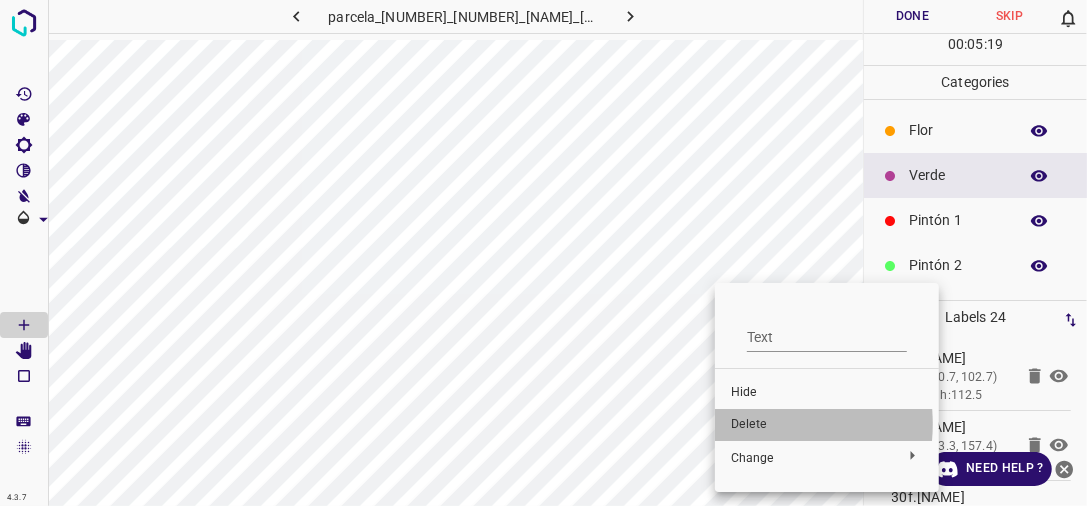 click on "Delete" at bounding box center (827, 425) 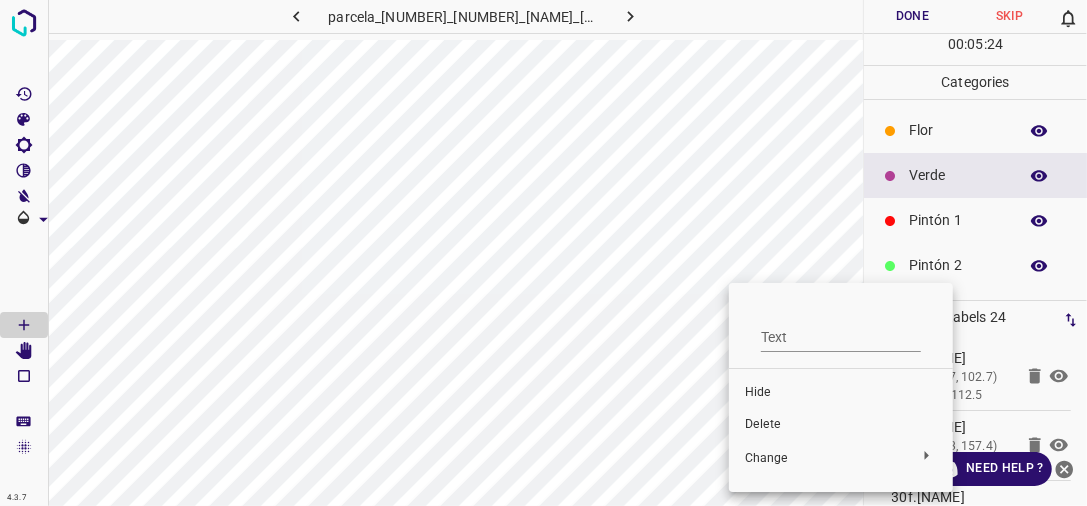 click on "Delete" at bounding box center (841, 425) 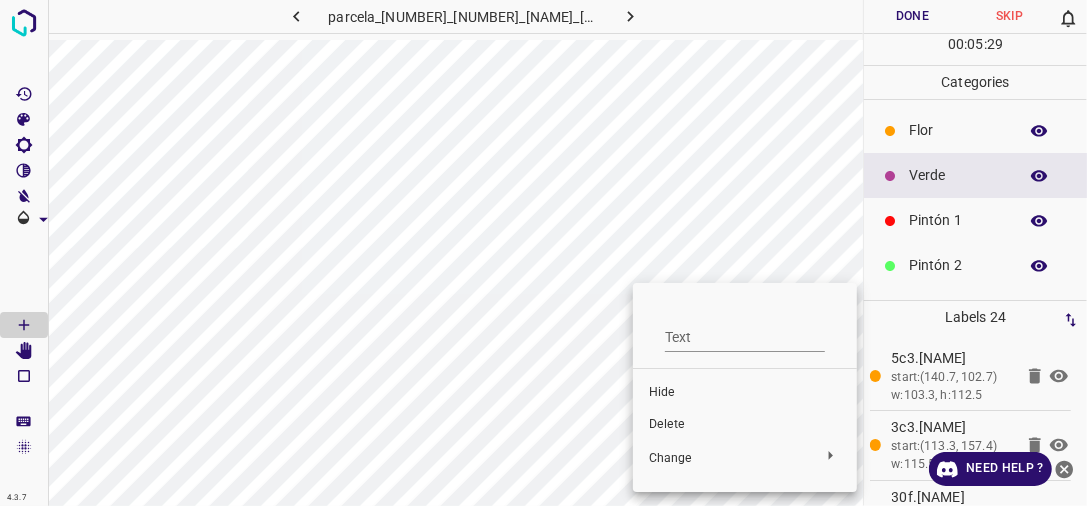 click on "Delete" at bounding box center (745, 425) 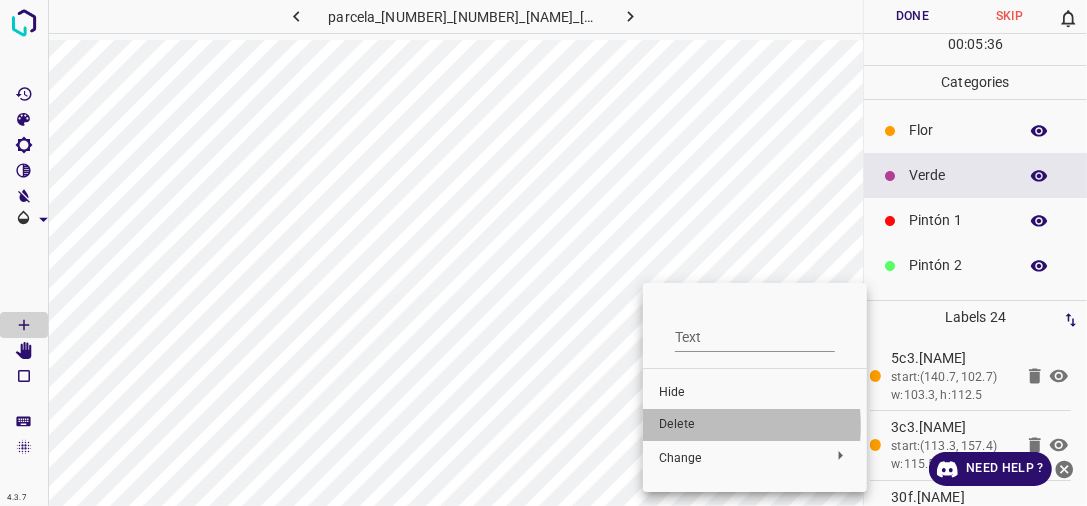 click on "Delete" at bounding box center (755, 425) 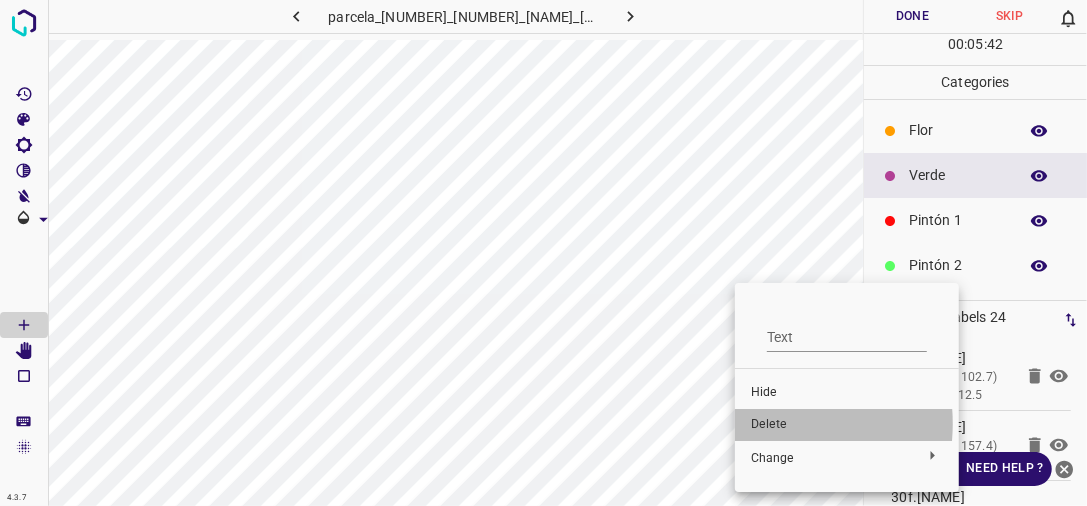 click on "Delete" at bounding box center [847, 425] 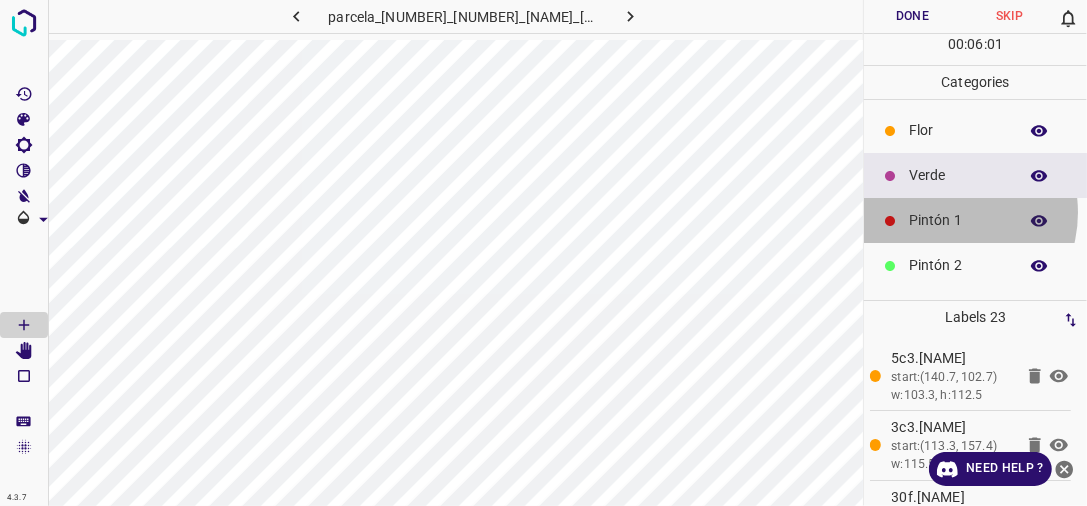 click on "Pintón 1" at bounding box center [958, 220] 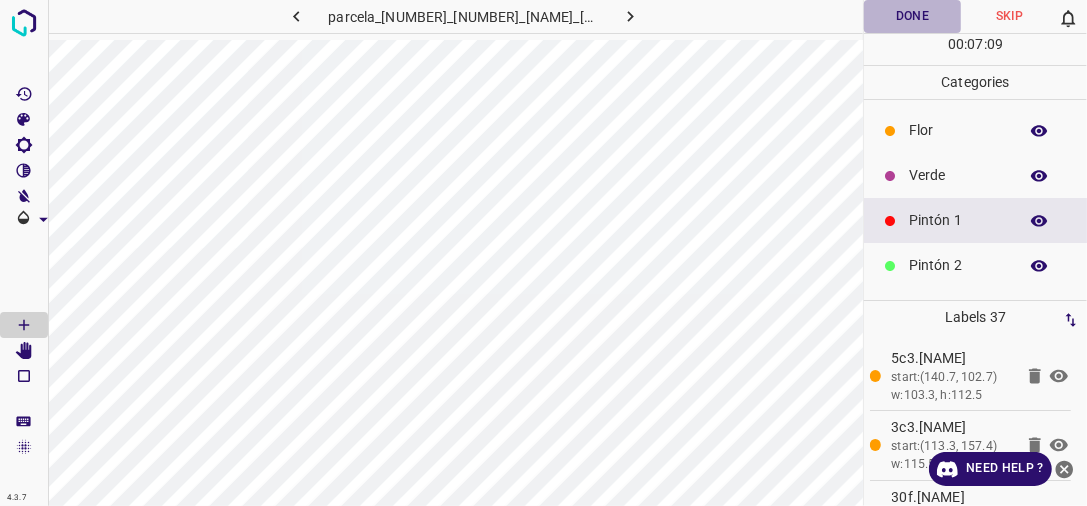 click on "Done" at bounding box center [912, 16] 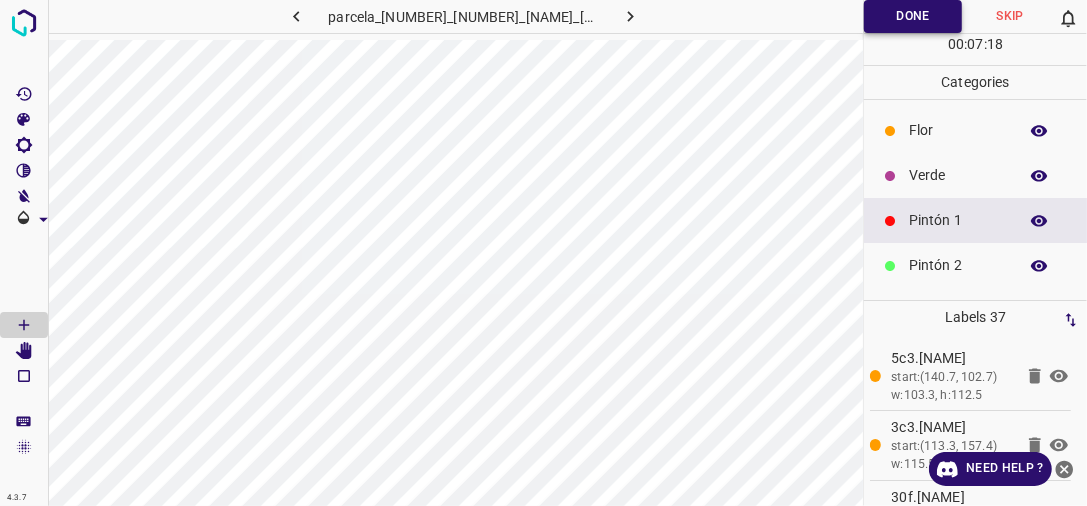 click on "Done" at bounding box center [913, 16] 